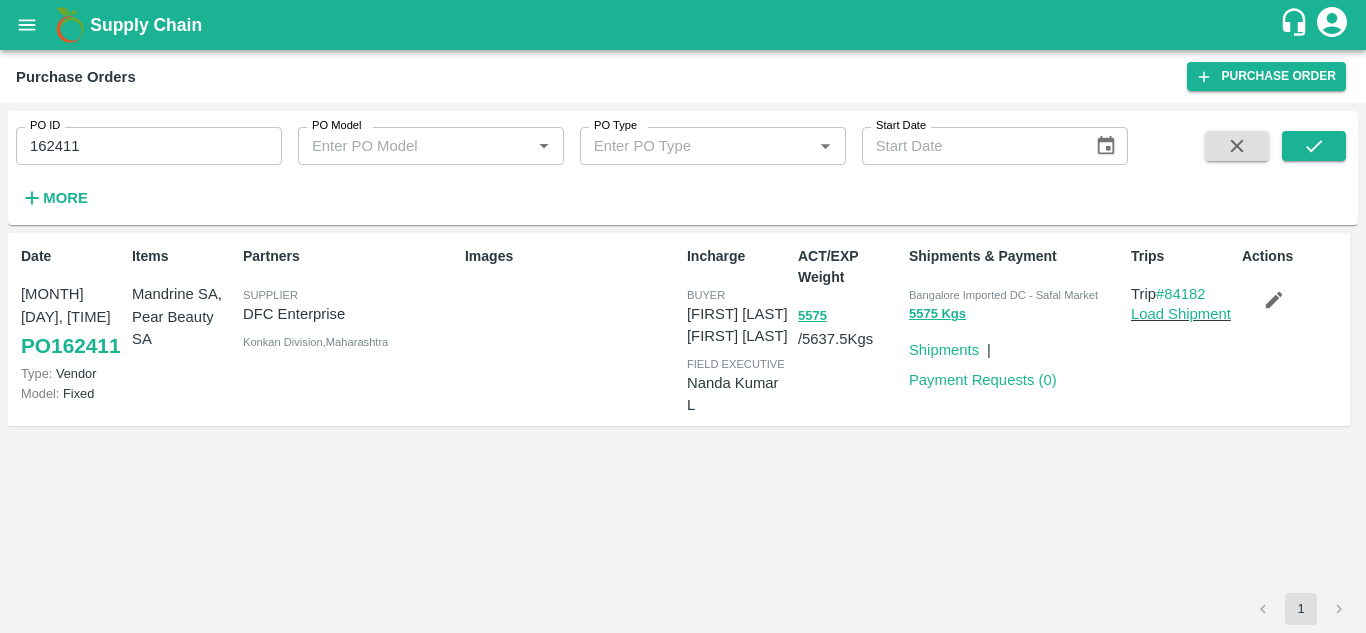 scroll, scrollTop: 0, scrollLeft: 0, axis: both 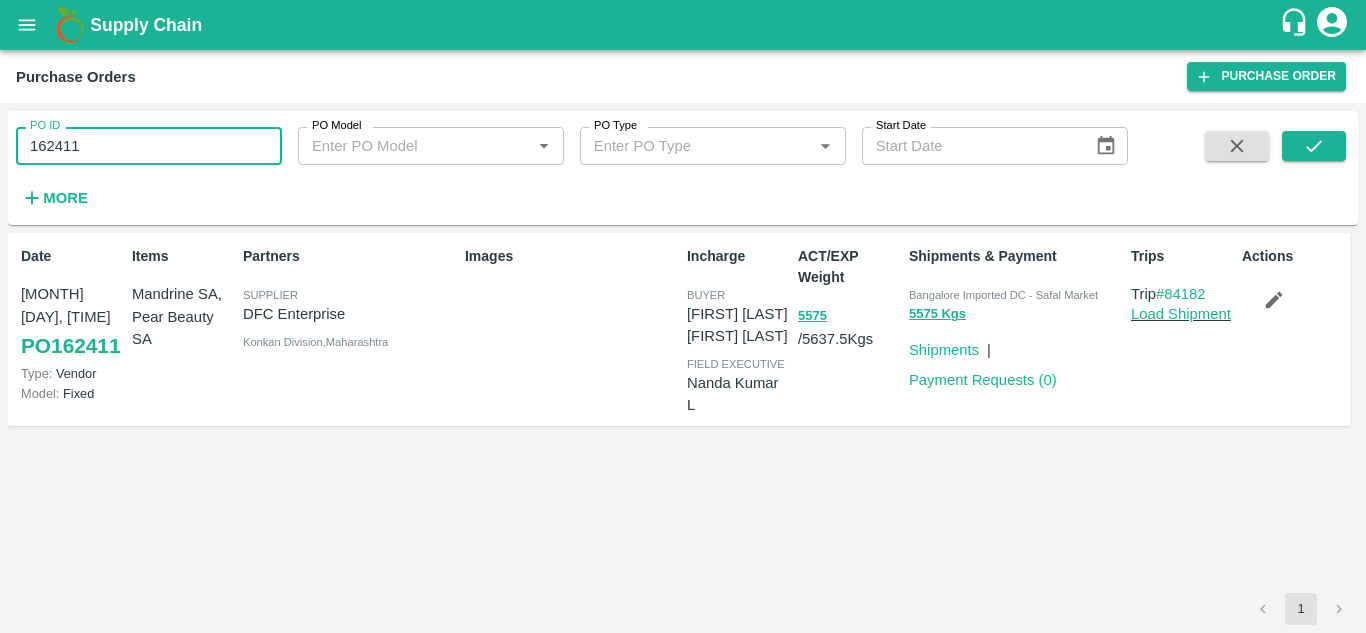 click on "162411" at bounding box center [149, 146] 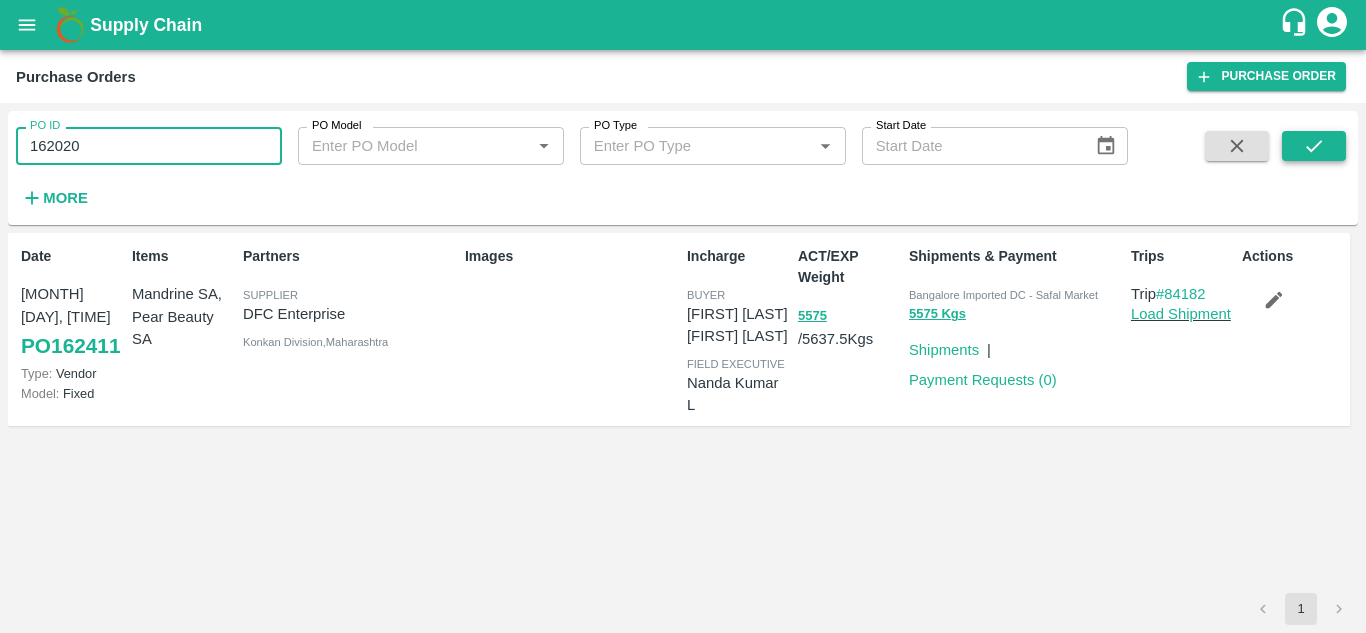 type on "162020" 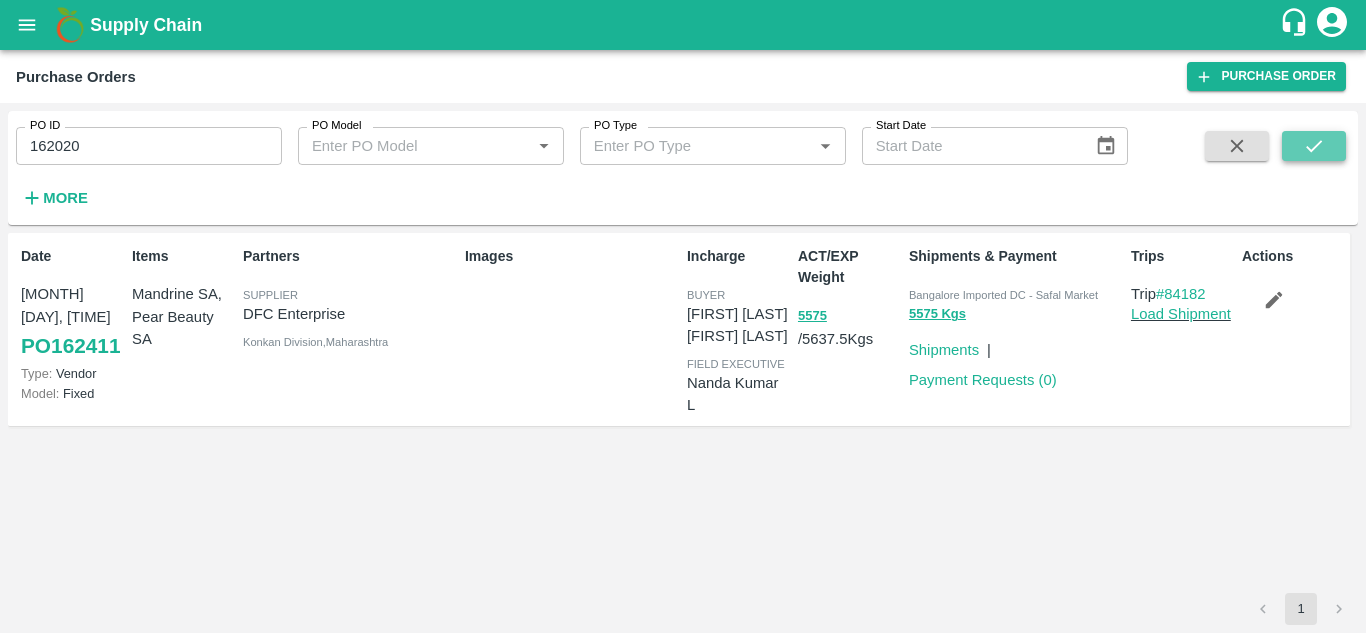 click at bounding box center (1314, 146) 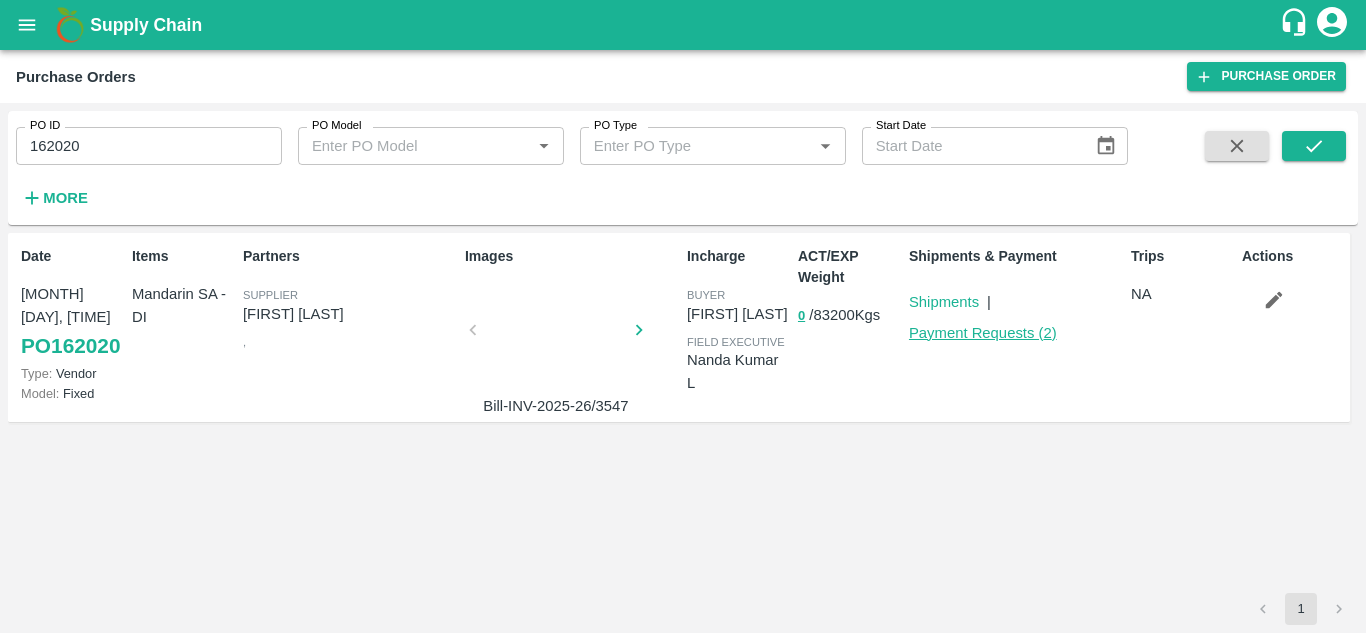 click on "Payment Requests ( 2 )" at bounding box center (983, 333) 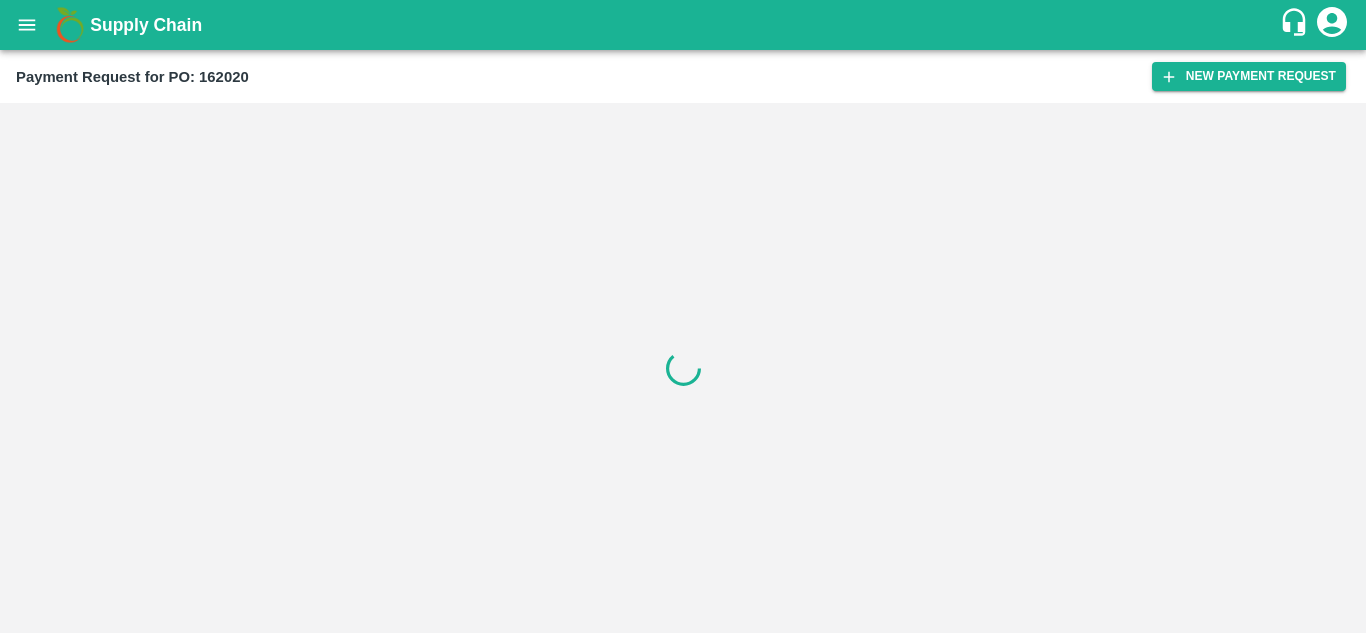 scroll, scrollTop: 0, scrollLeft: 0, axis: both 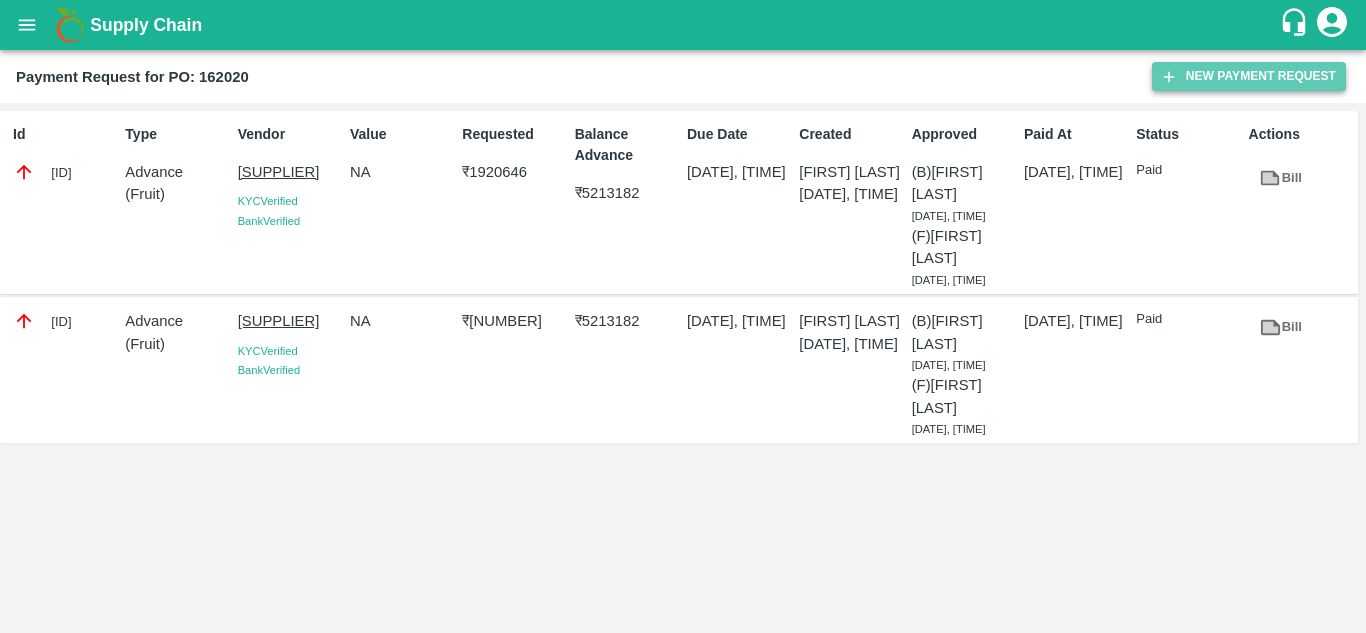 click on "New Payment Request" at bounding box center [1249, 76] 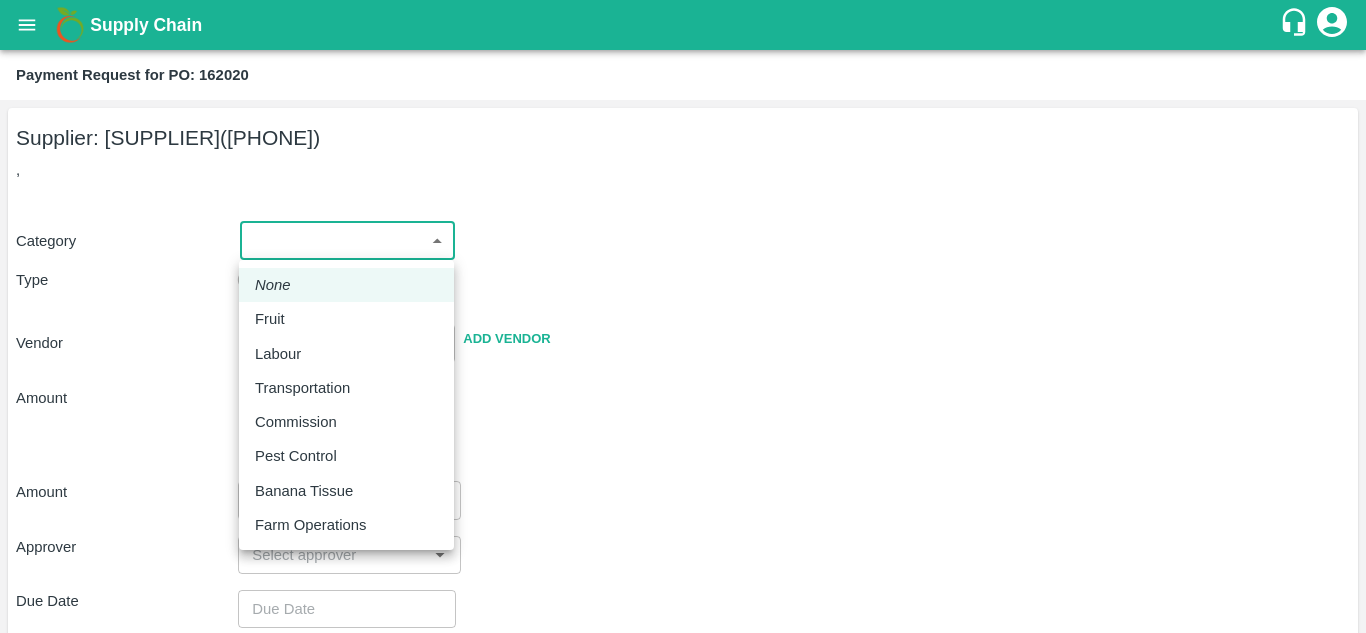 click on "Supply Chain Payment Request for PO: 162020 Supplier: [SUPPLIER] ([PHONE]), Category ​ ​ Type Advance Bill Vendor ​ Add Vendor Amount Total value Per Kg ​ Amount ​ Approver ​ Due Date ​  Priority  Low  High Comment x ​ Attach bill Cancel Save [CITY] Imported DC [CITY] Imported DC MDC [CITY] Imported DC MDC [CITY] Modern Trade [CITY] DC MDC [CITY] DC [CITY] virtual imported DC [CITY] DC [CITY] DC B2R [CITY]  FruitX [CITY] Direct Customer [FIRST] [LAST] Logout None Fruit Labour Transportation Commission Pest Control Banana Tissue Farm Operations" at bounding box center [683, 316] 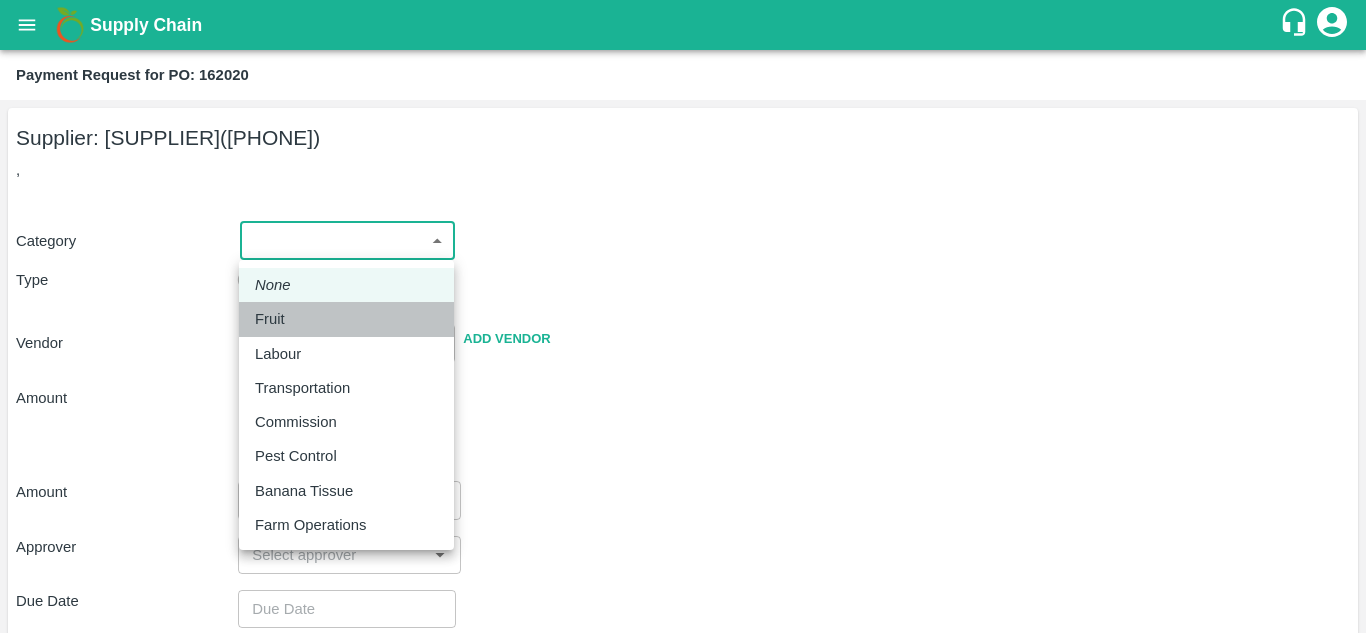 click on "Fruit" at bounding box center [270, 319] 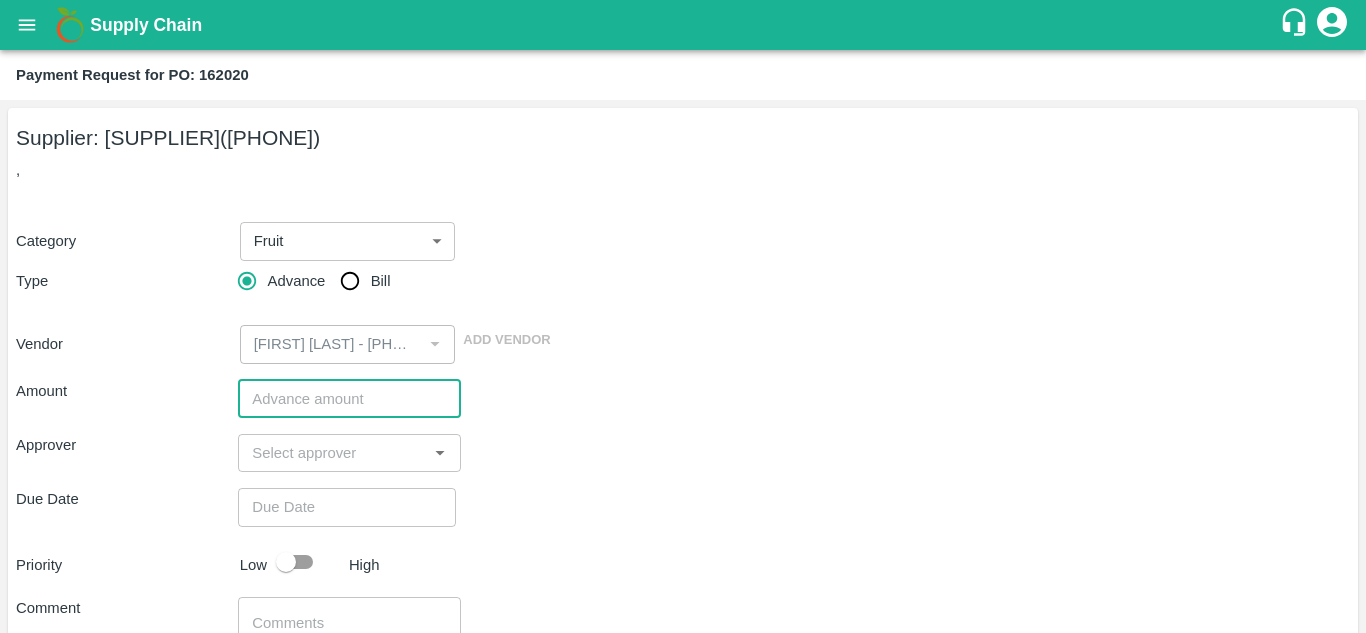 click at bounding box center [349, 399] 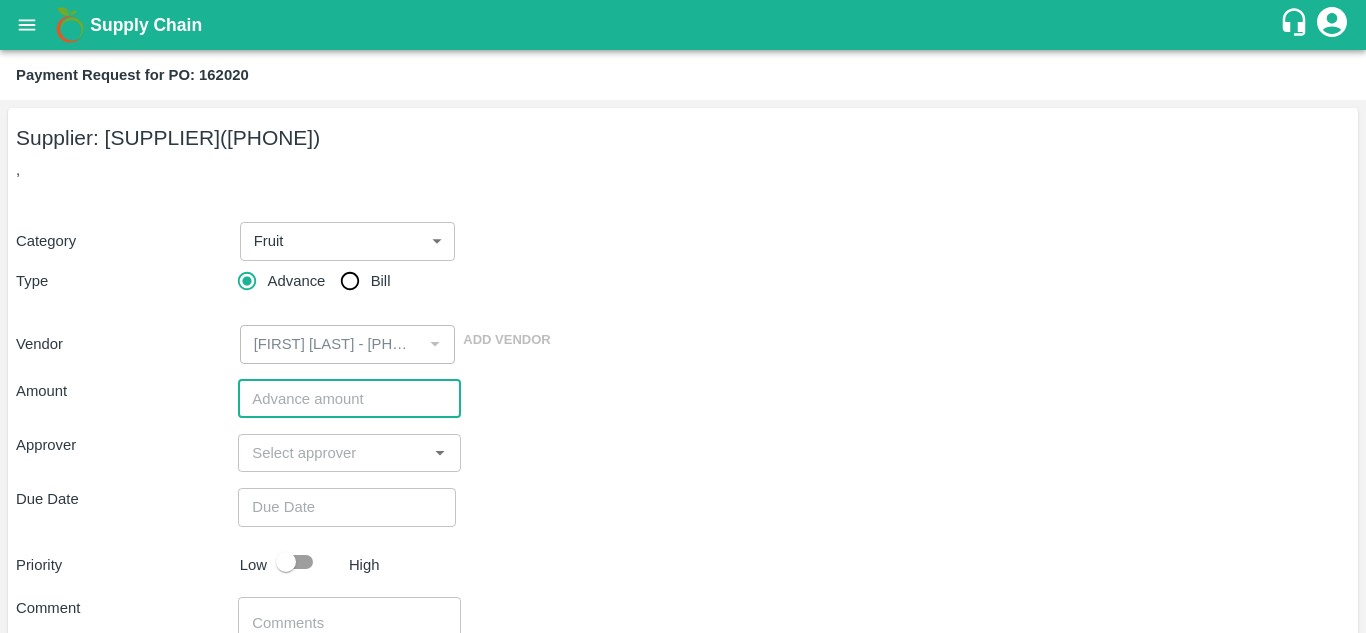 click at bounding box center [349, 399] 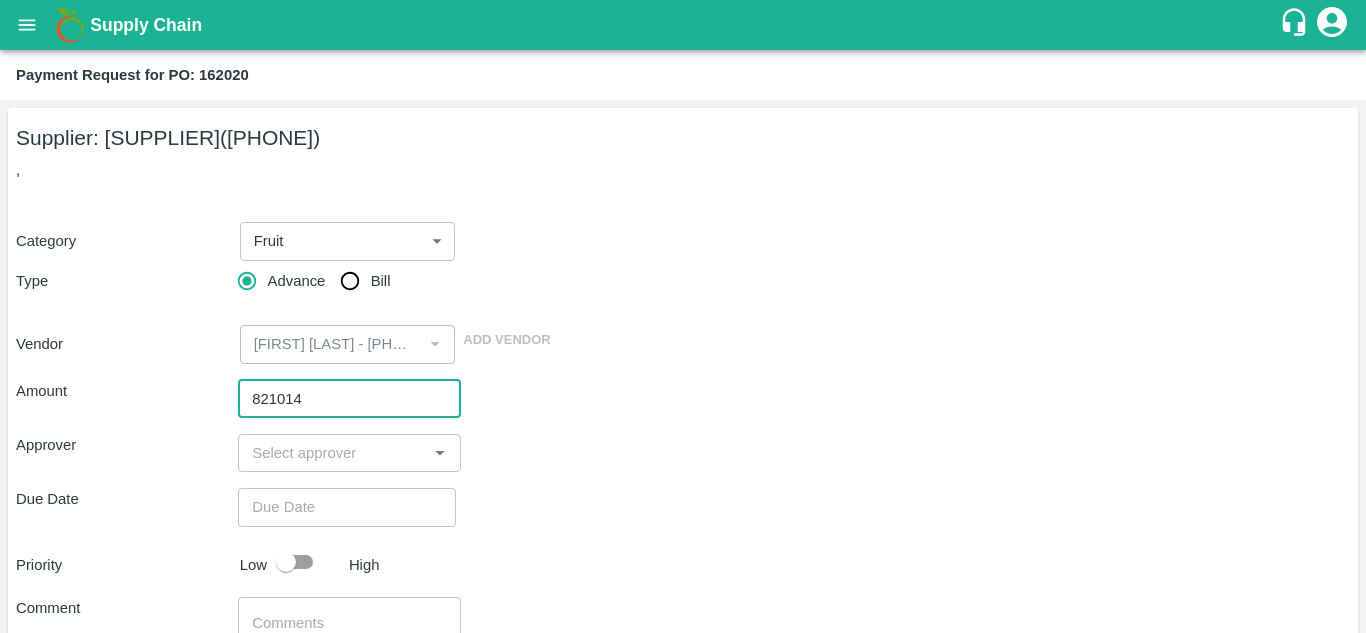 type on "821014" 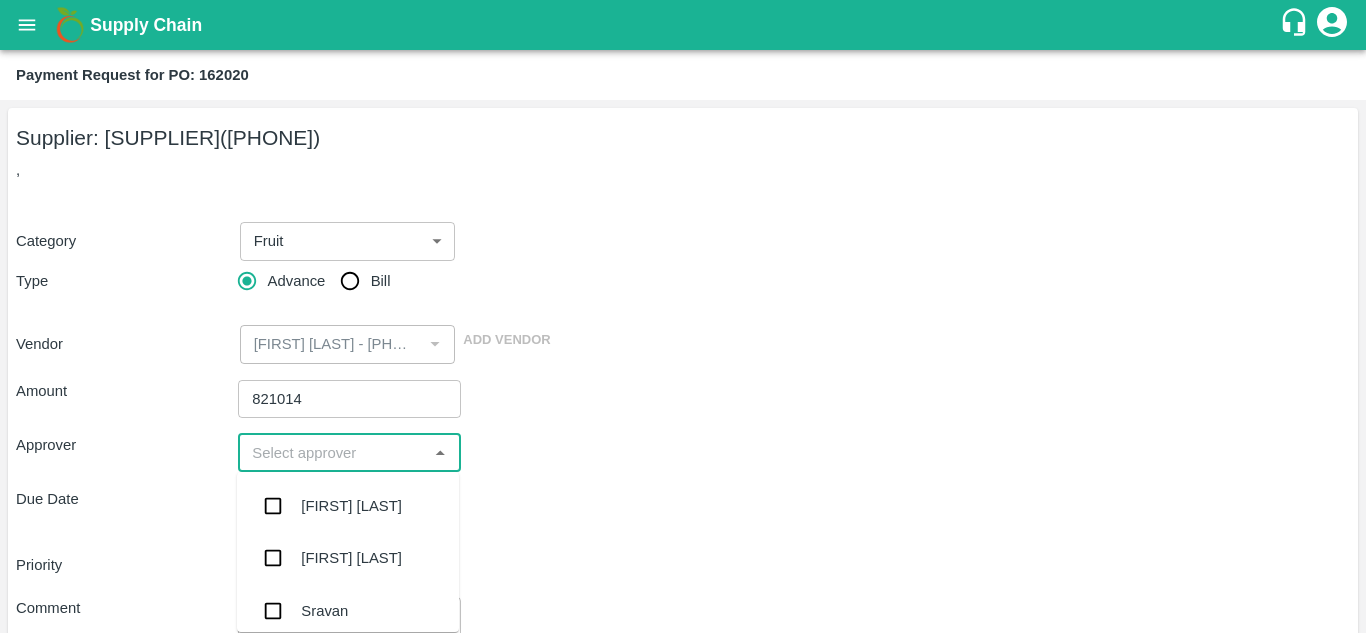 click at bounding box center [332, 453] 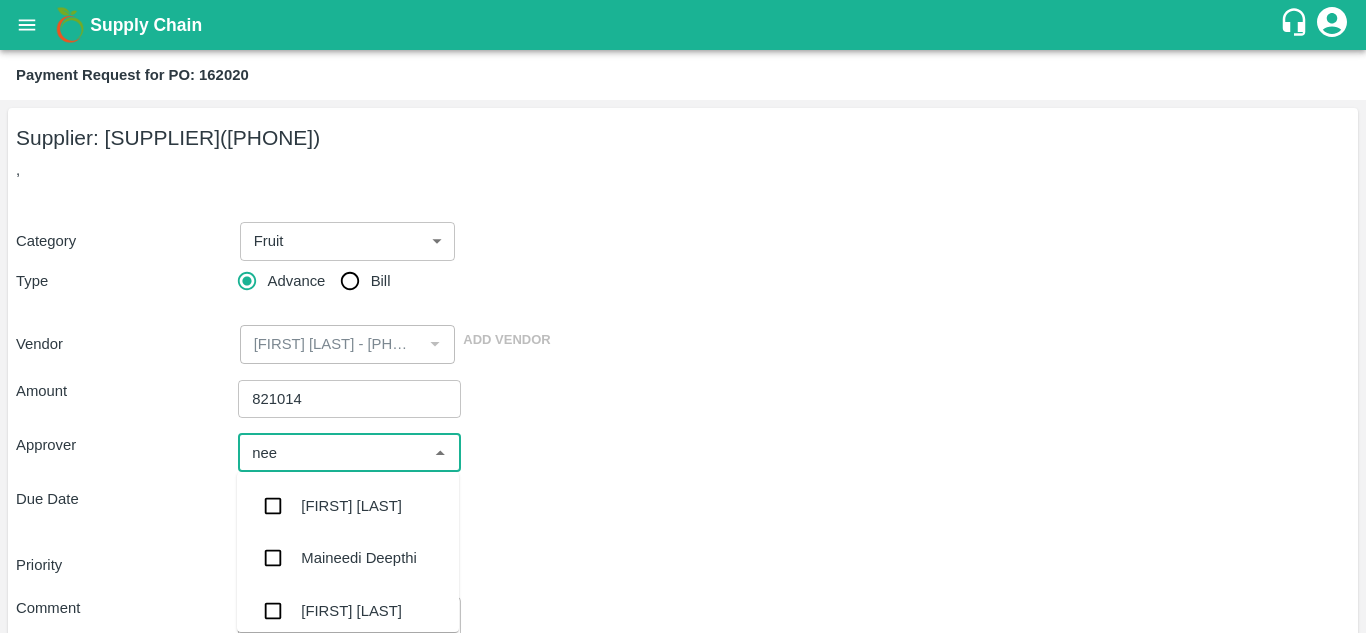 type on "neet" 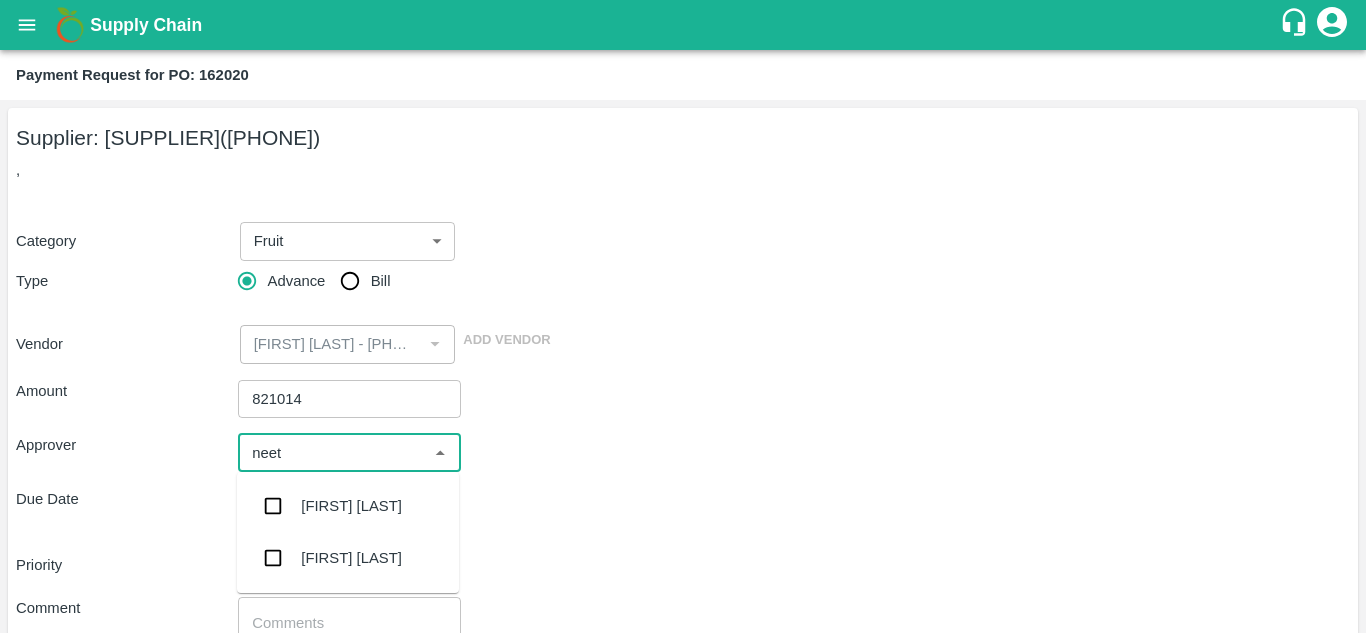 click on "Neeti Jain" at bounding box center [348, 558] 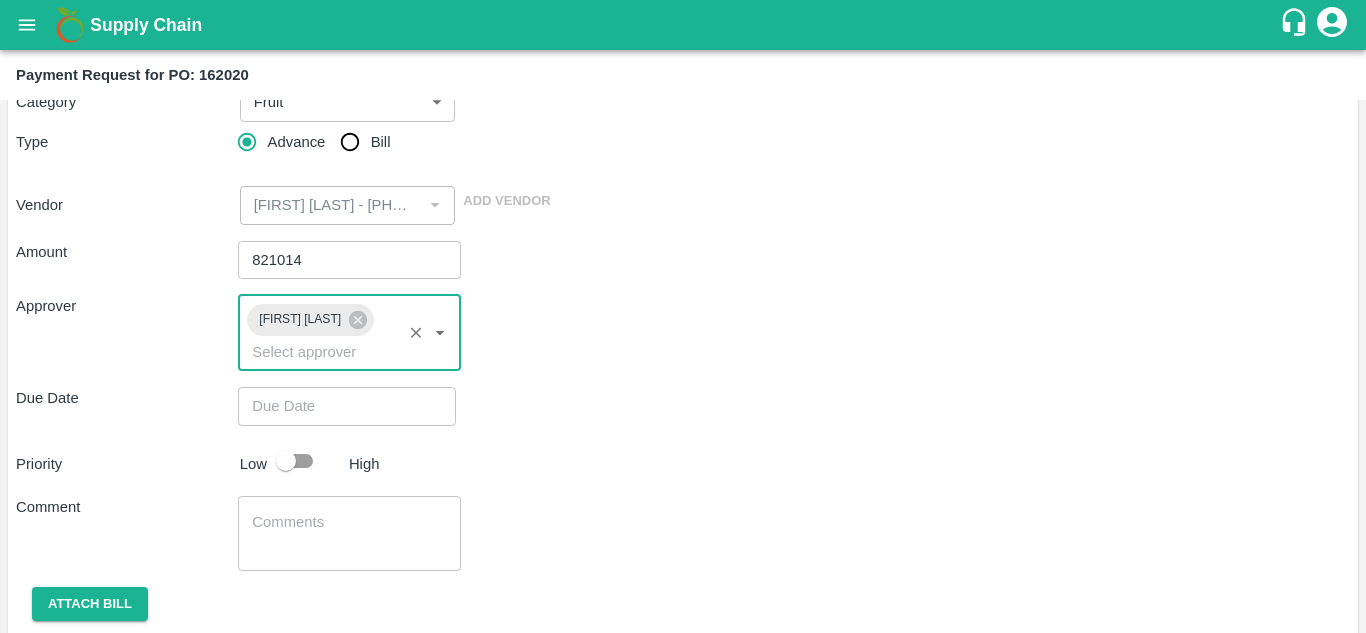 scroll, scrollTop: 176, scrollLeft: 0, axis: vertical 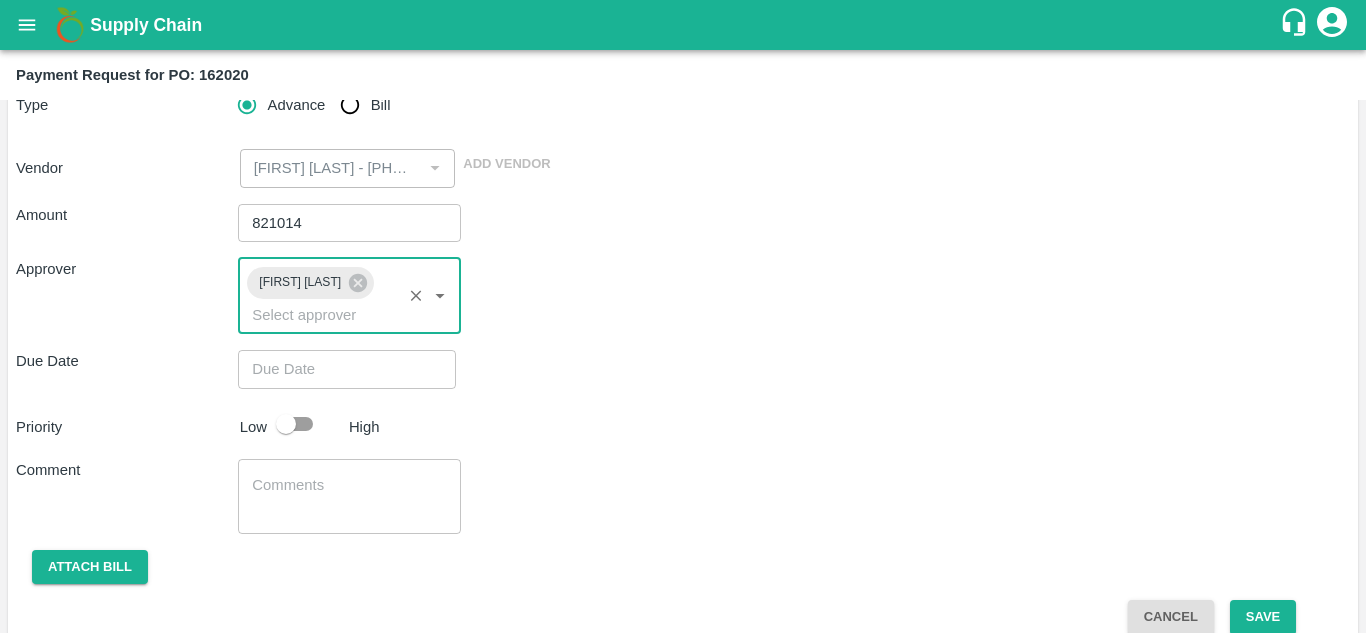 type on "DD/MM/YYYY hh:mm aa" 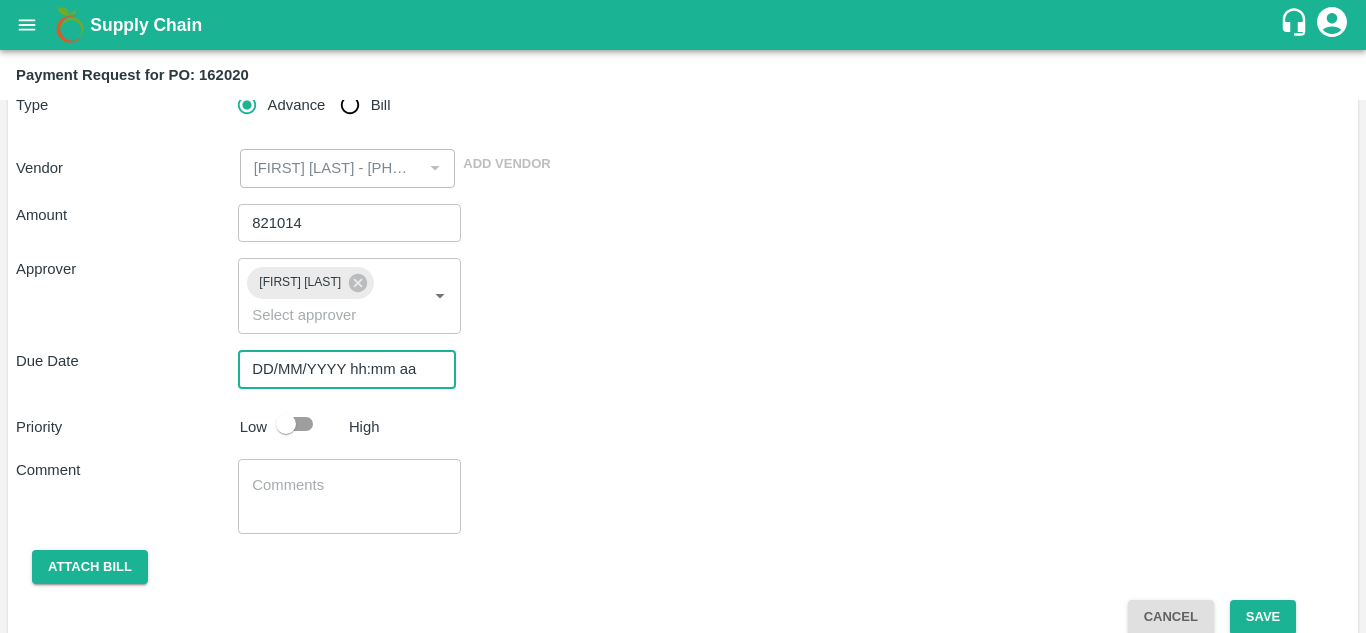 click on "DD/MM/YYYY hh:mm aa" at bounding box center (340, 369) 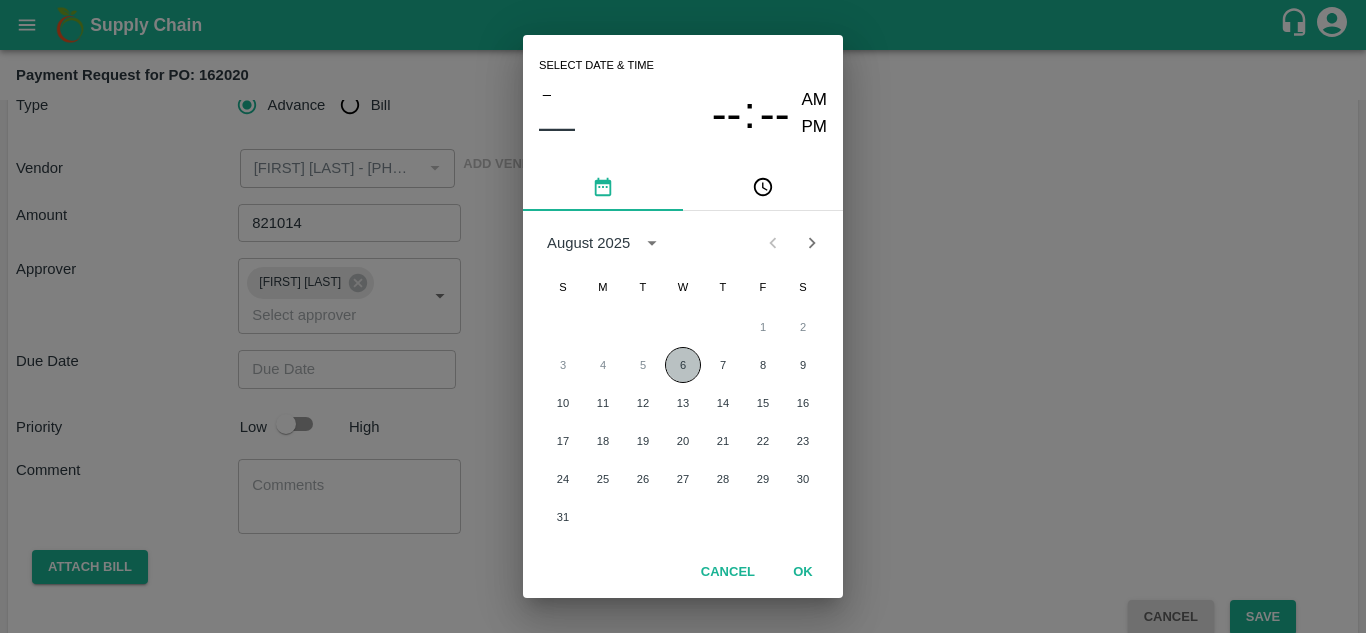 click on "6" at bounding box center [683, 365] 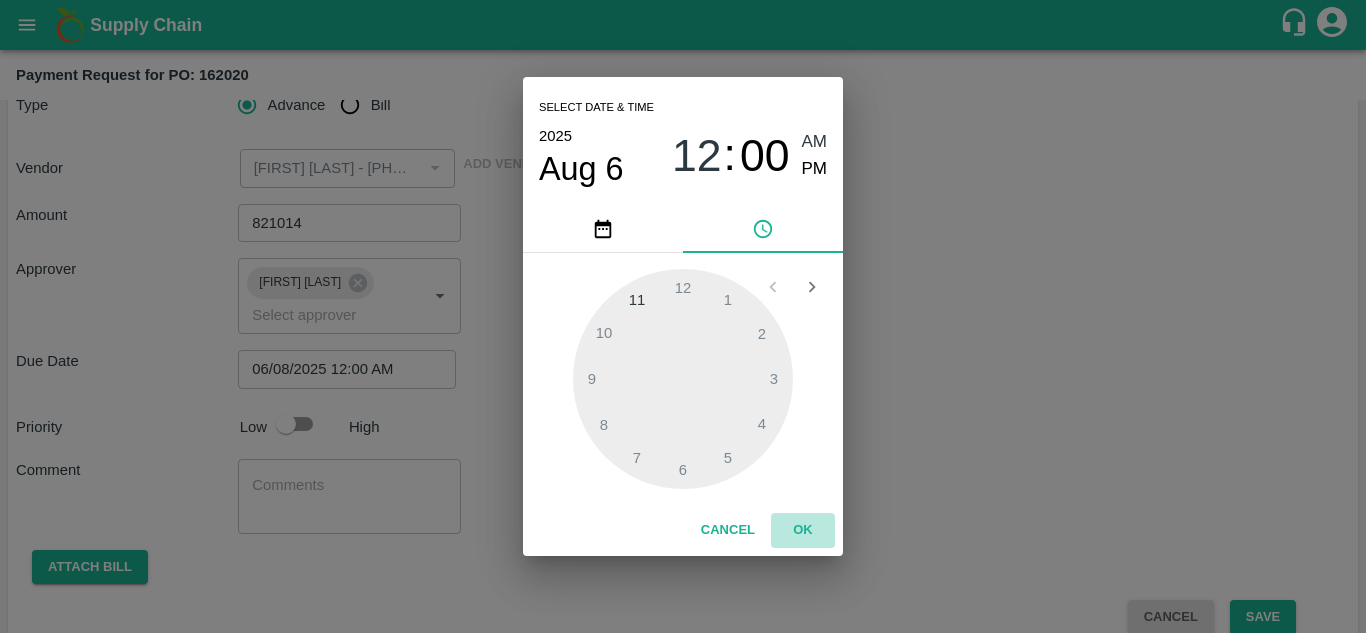 click on "OK" at bounding box center (803, 530) 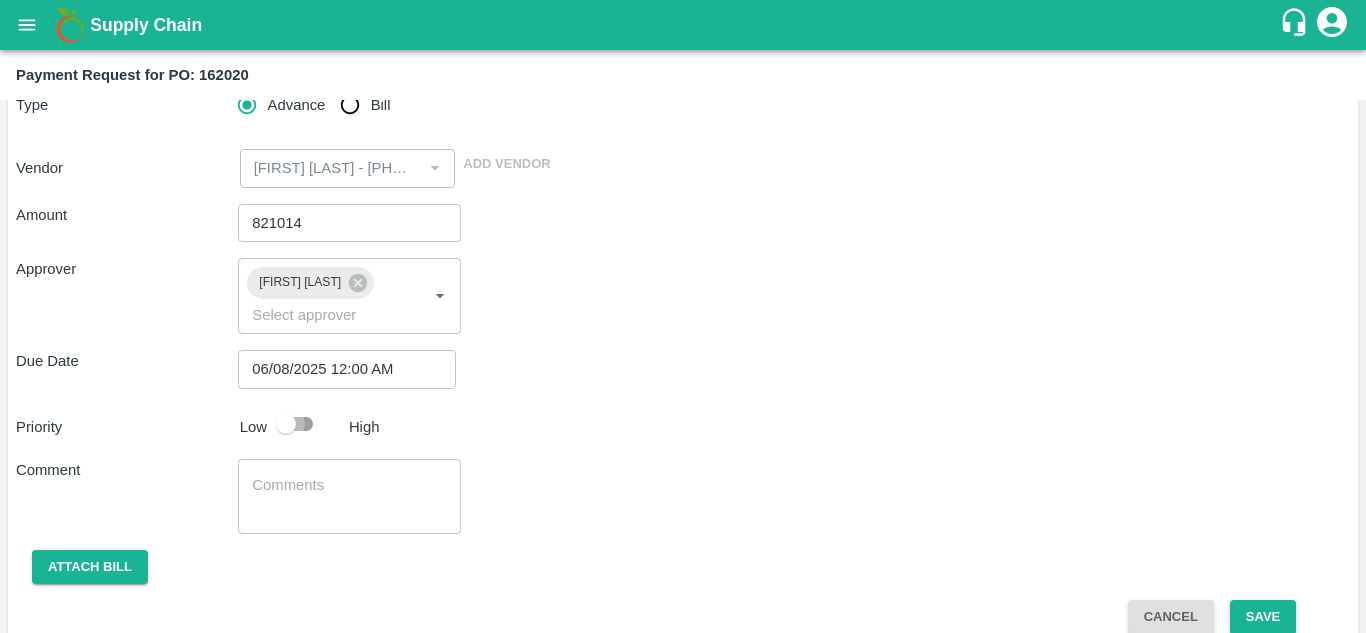 click at bounding box center [286, 424] 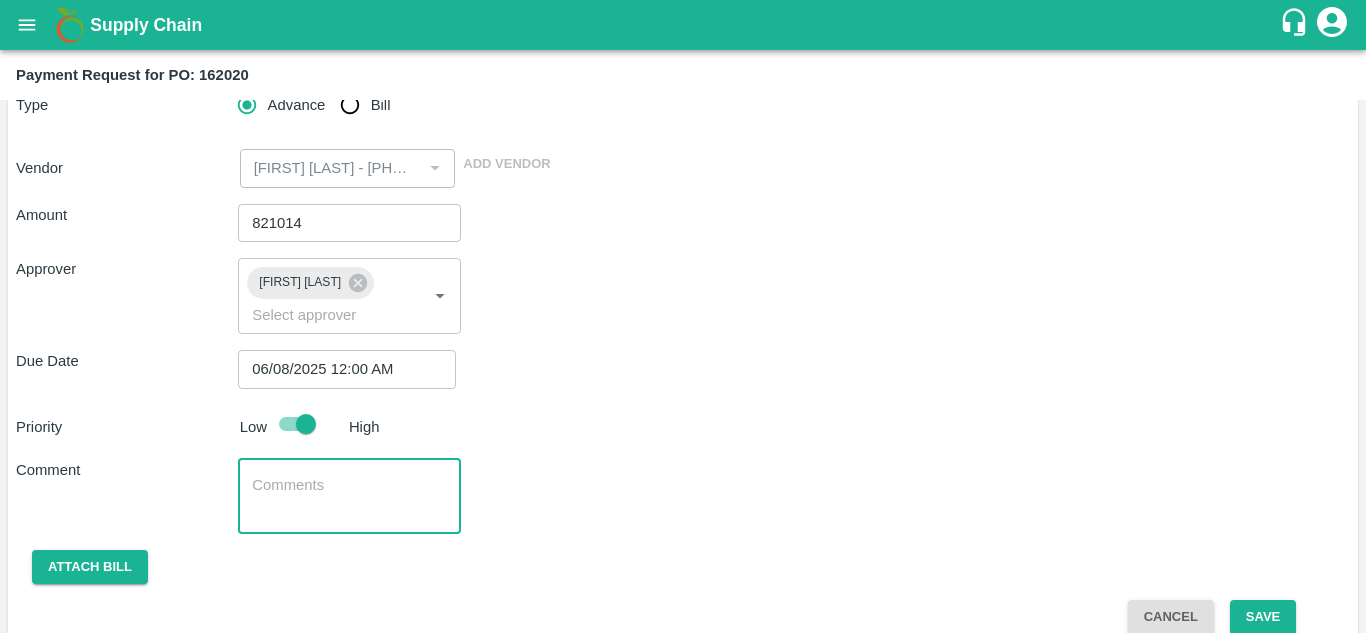 click at bounding box center [349, 496] 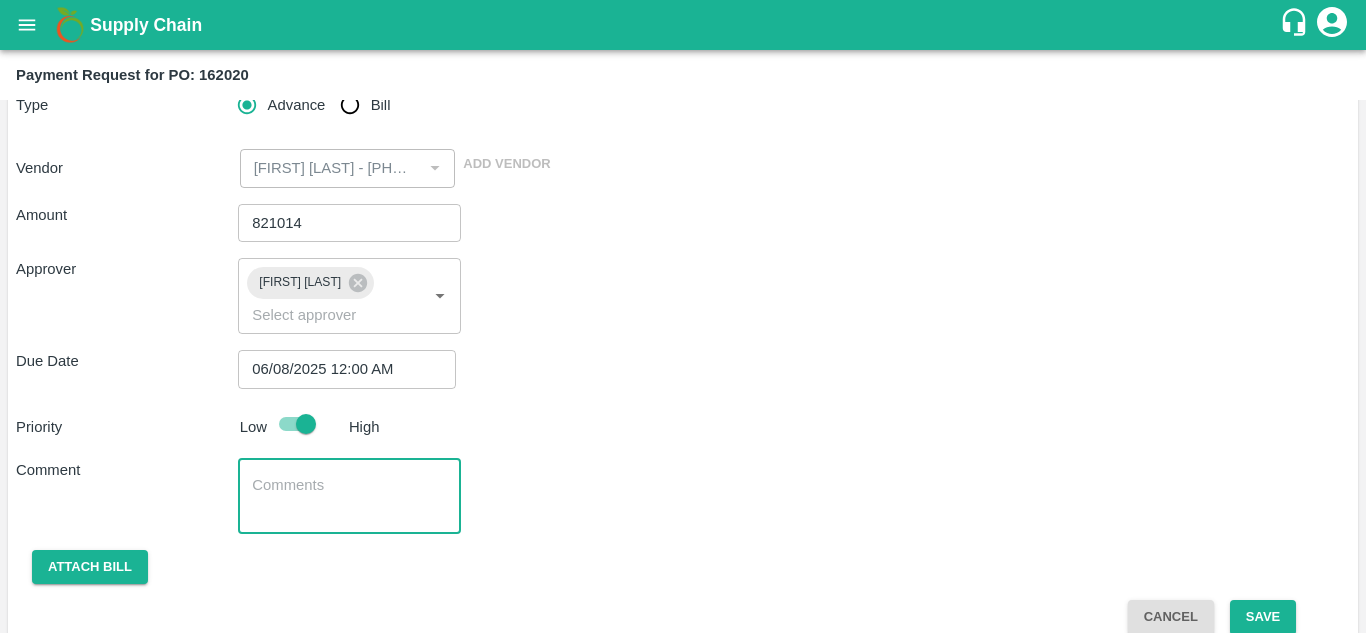 type on "C" 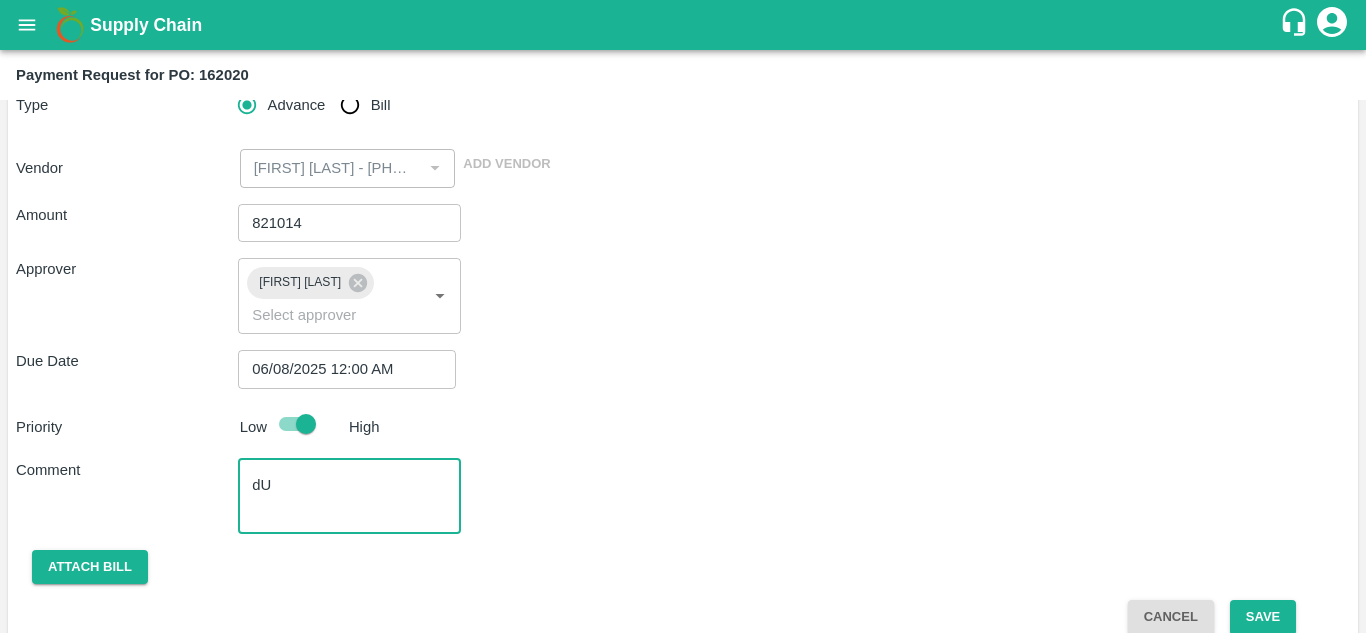 type on "d" 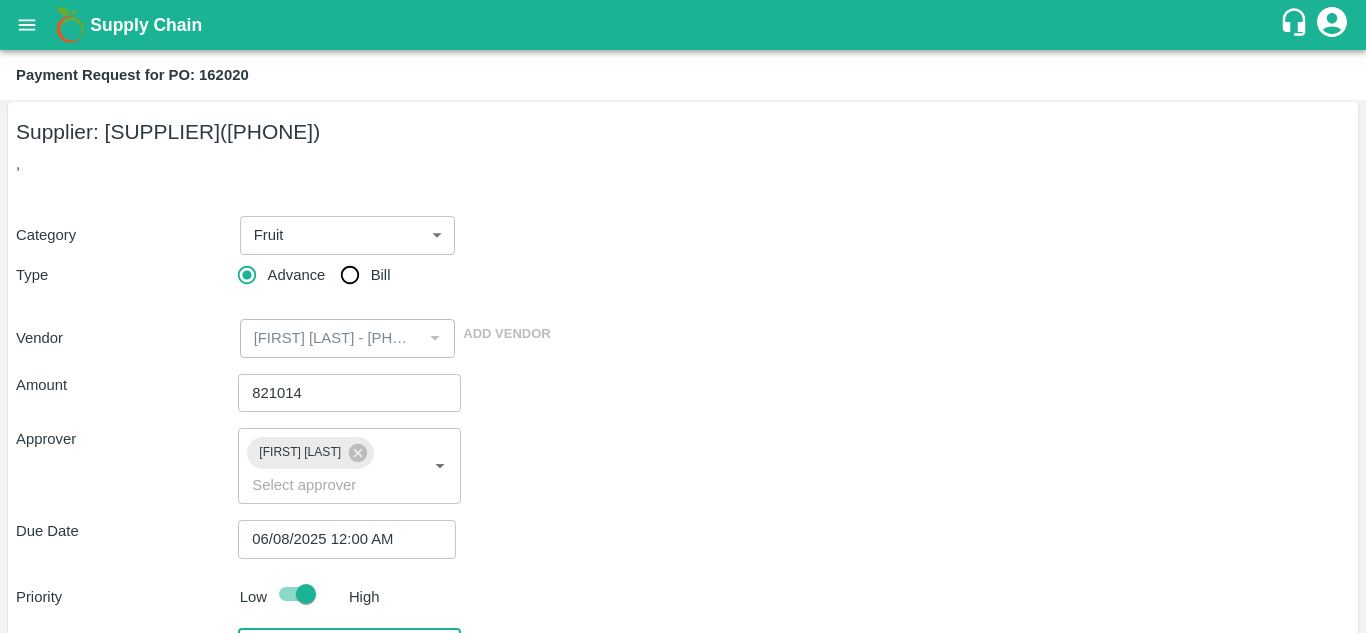 scroll, scrollTop: 176, scrollLeft: 0, axis: vertical 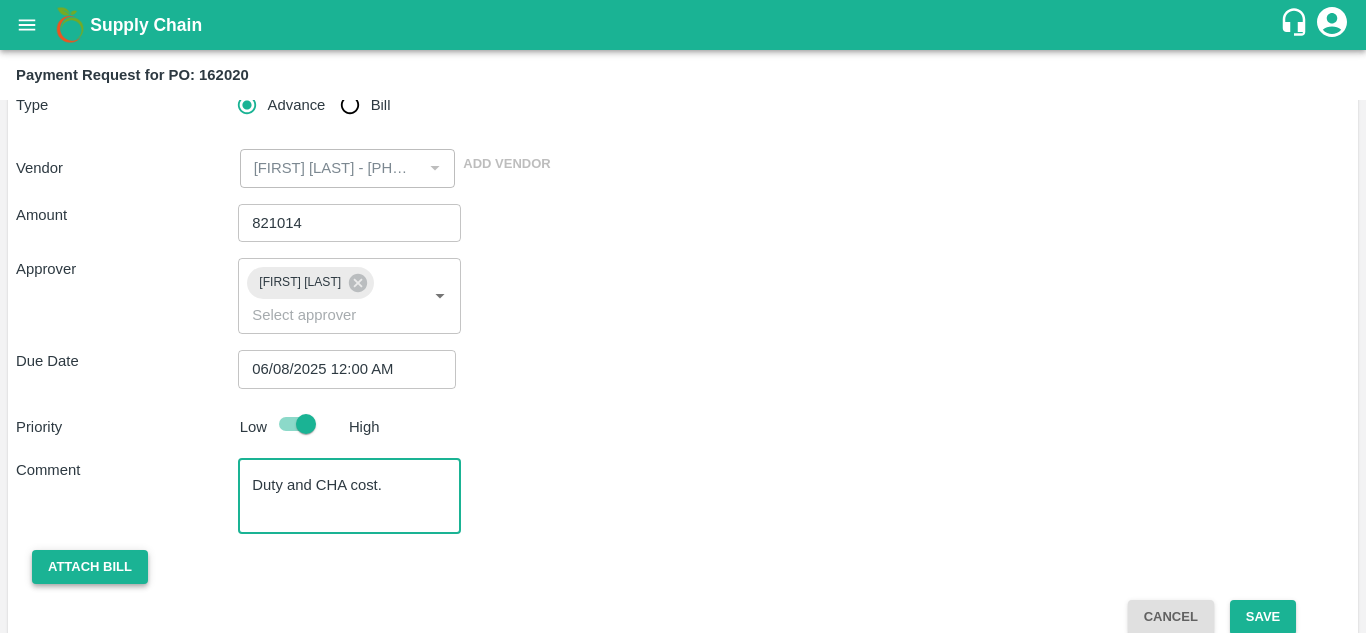 type on "Duty and CHA cost." 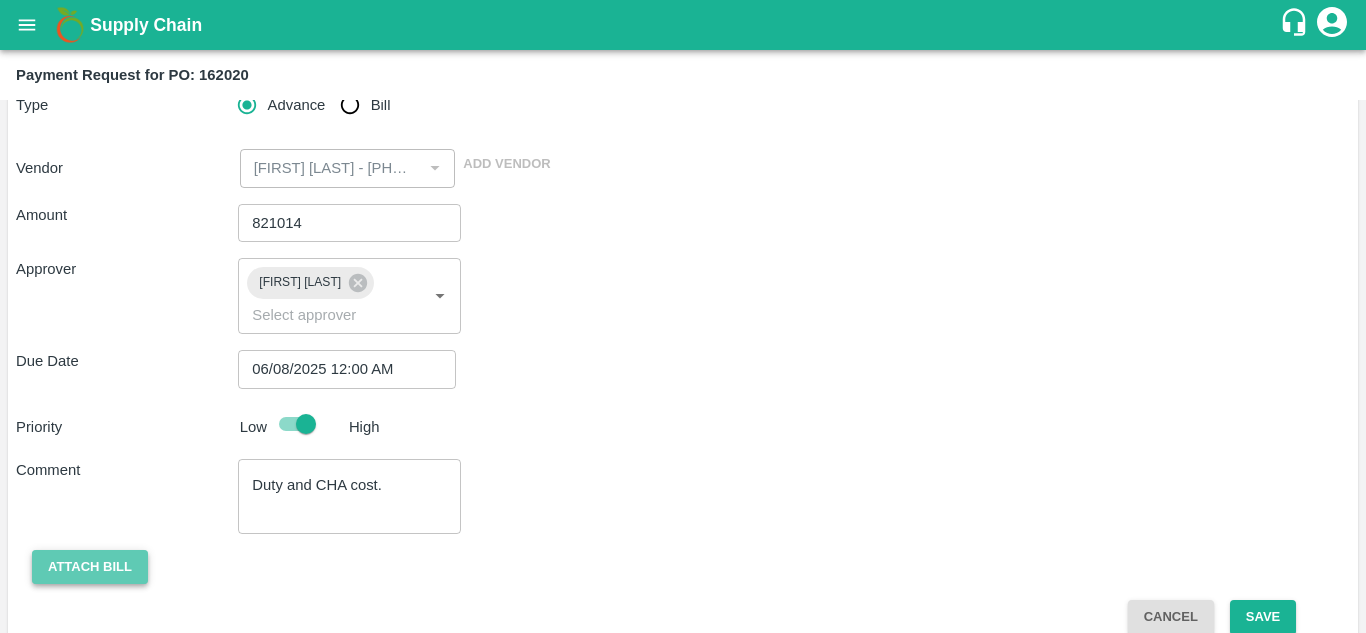 click on "Attach bill" at bounding box center (90, 567) 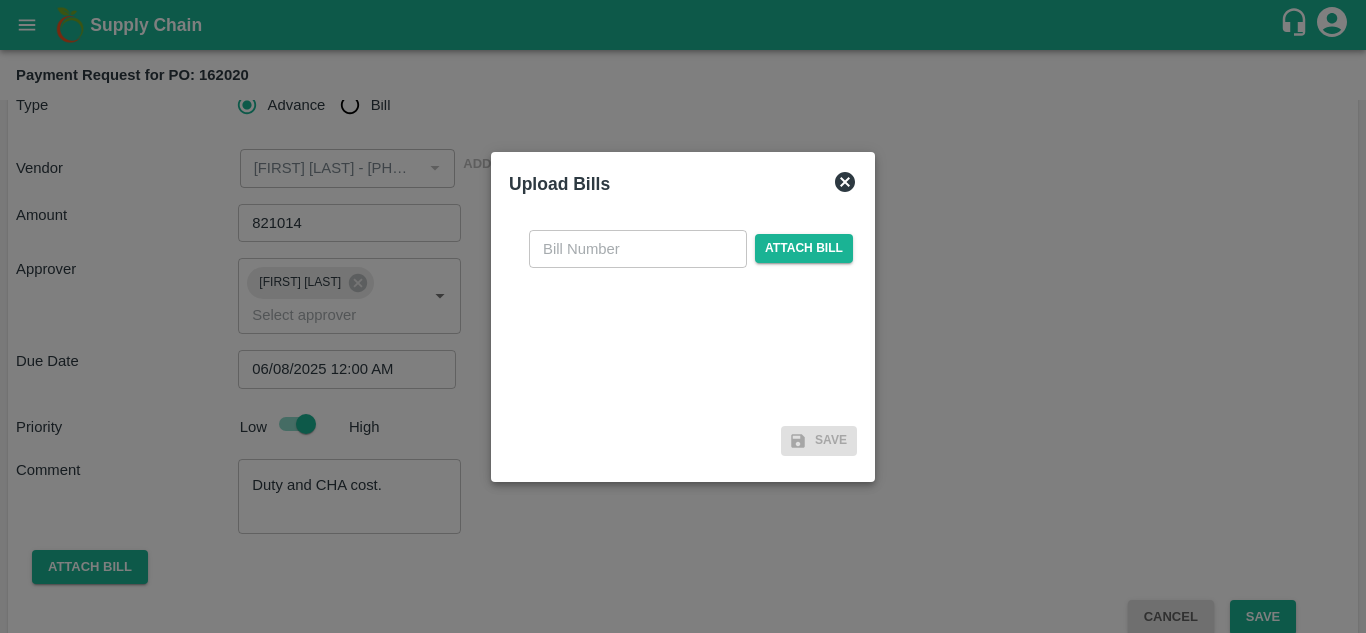 click 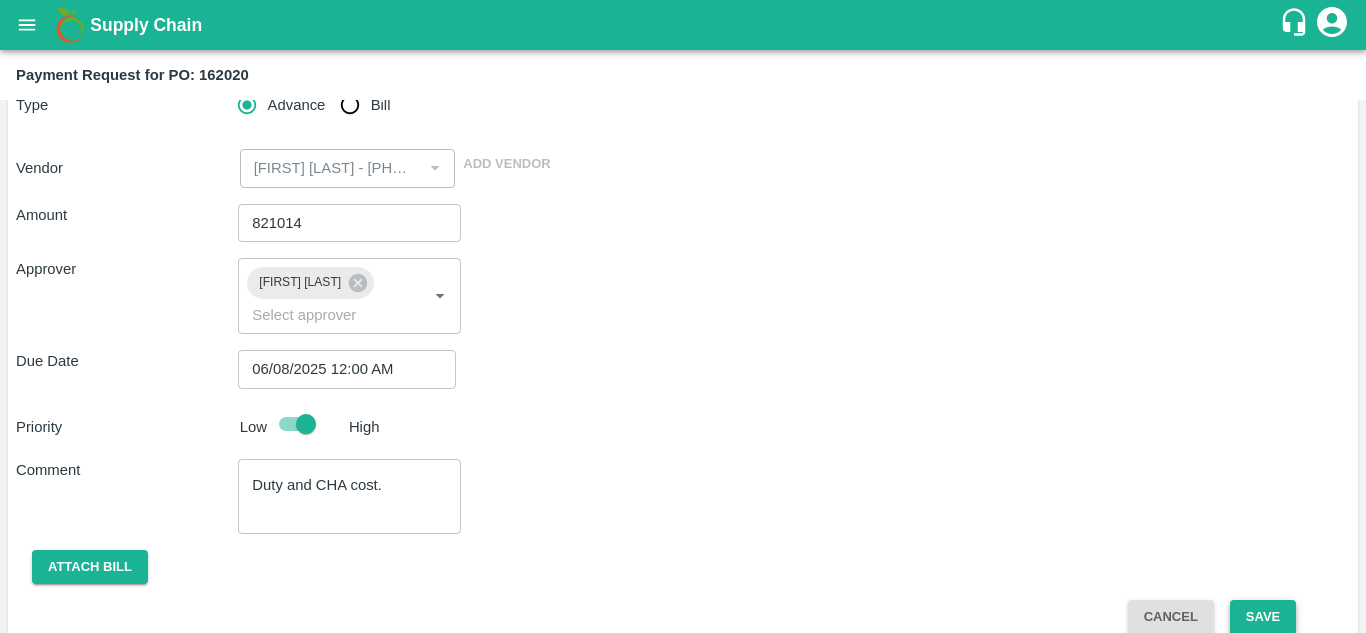 click on "Save" at bounding box center (1263, 617) 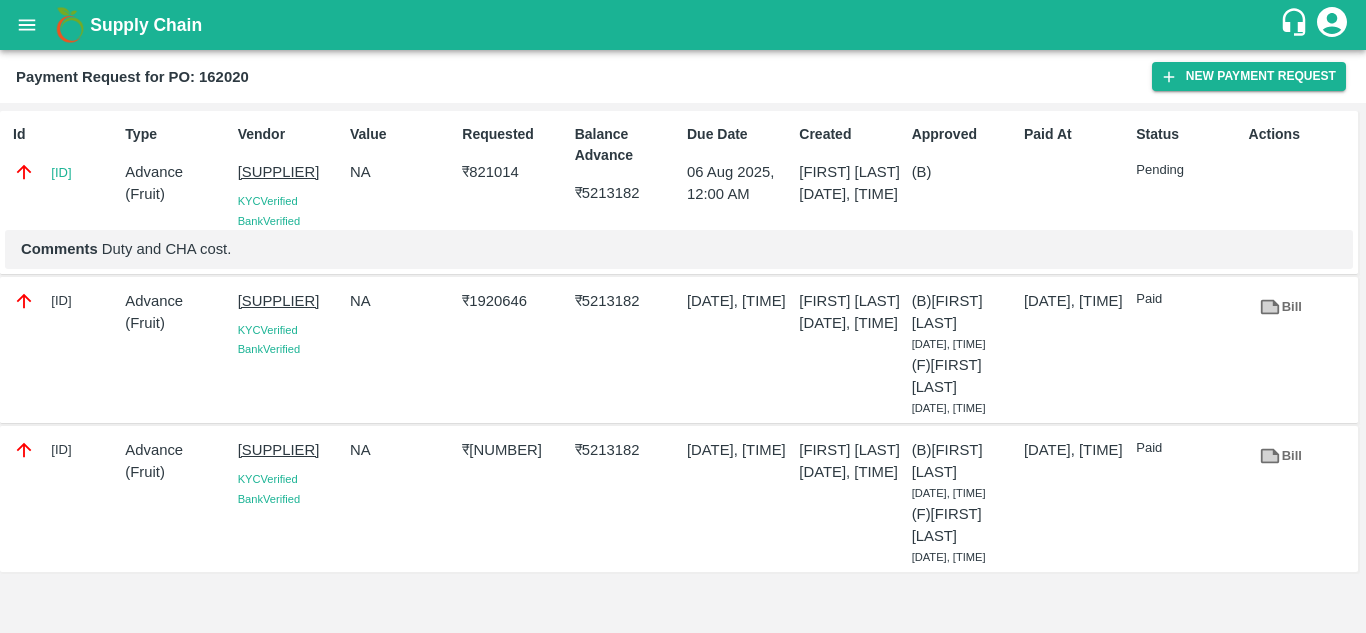 scroll, scrollTop: 0, scrollLeft: 0, axis: both 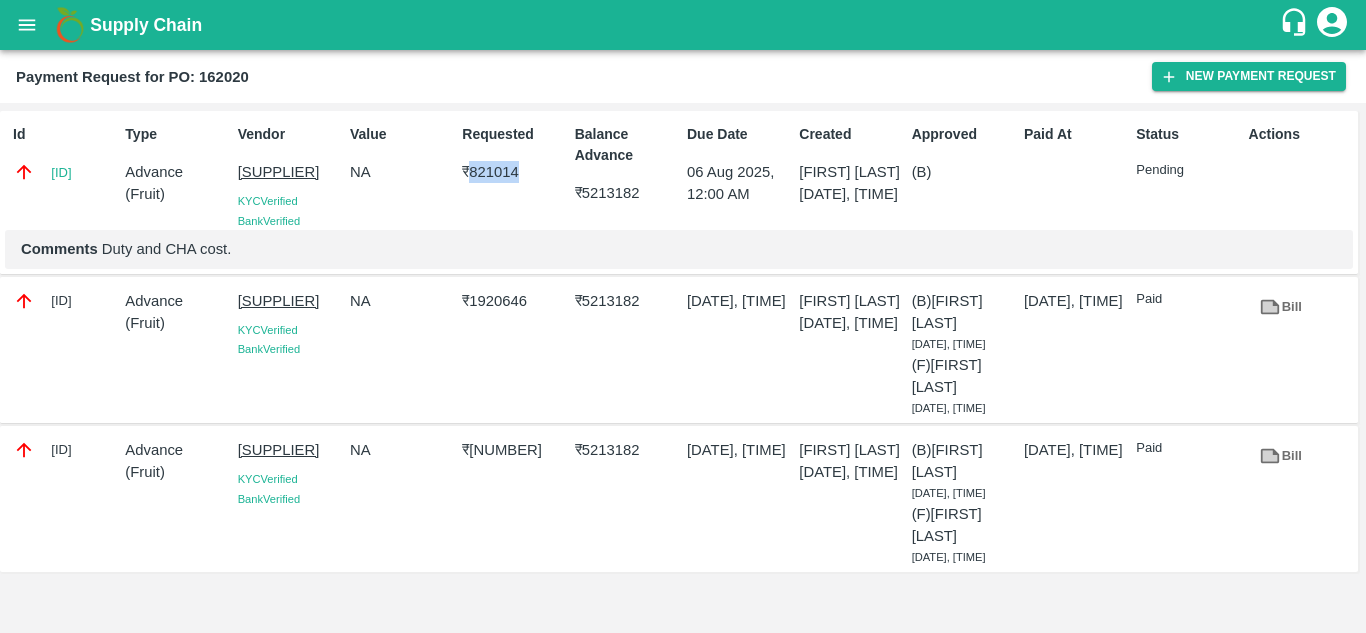 click on "₹  821014" at bounding box center [514, 172] 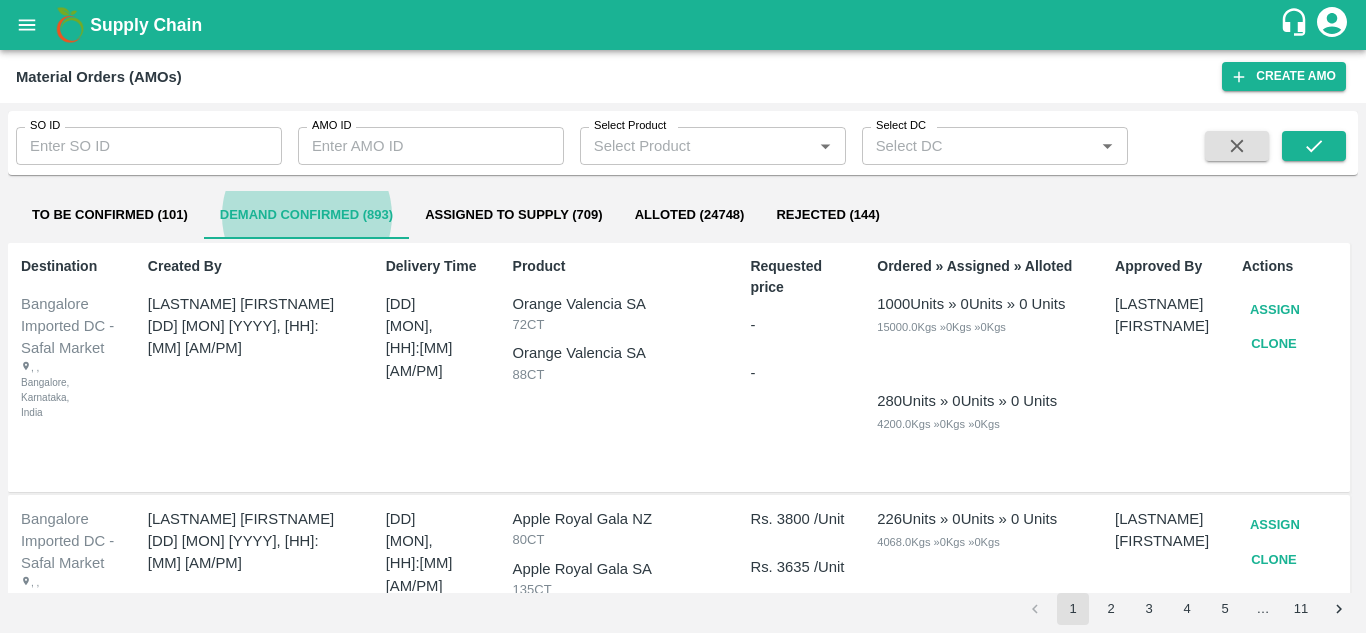 scroll, scrollTop: 0, scrollLeft: 0, axis: both 